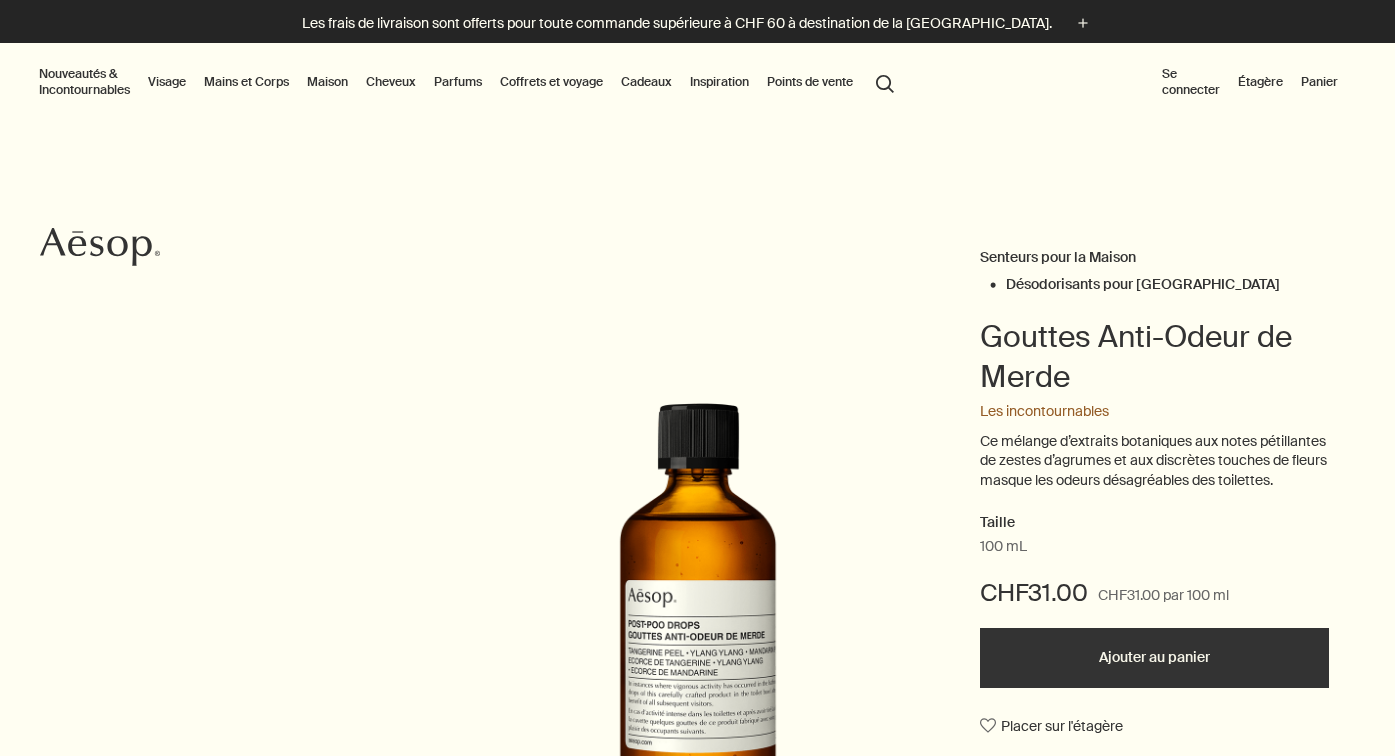 scroll, scrollTop: 0, scrollLeft: 0, axis: both 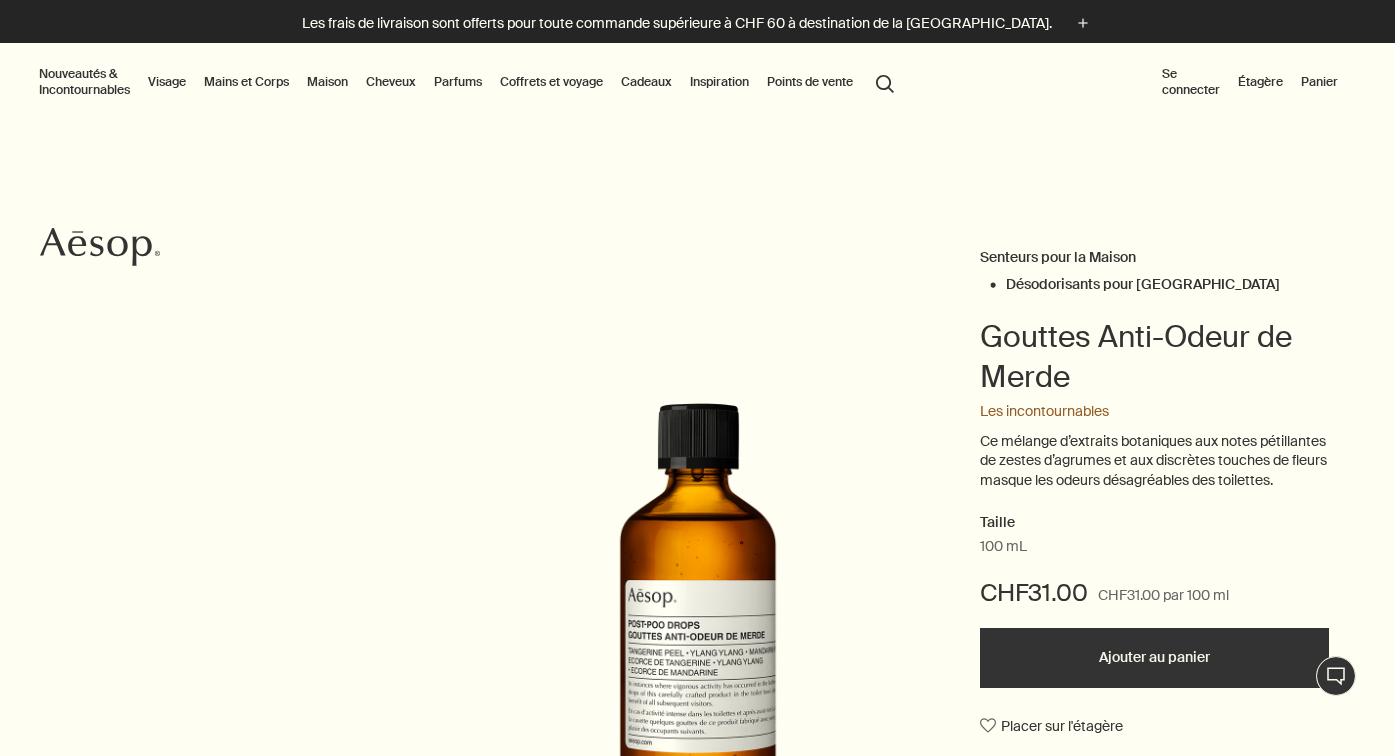 click on "search Rechercher" at bounding box center (885, 82) 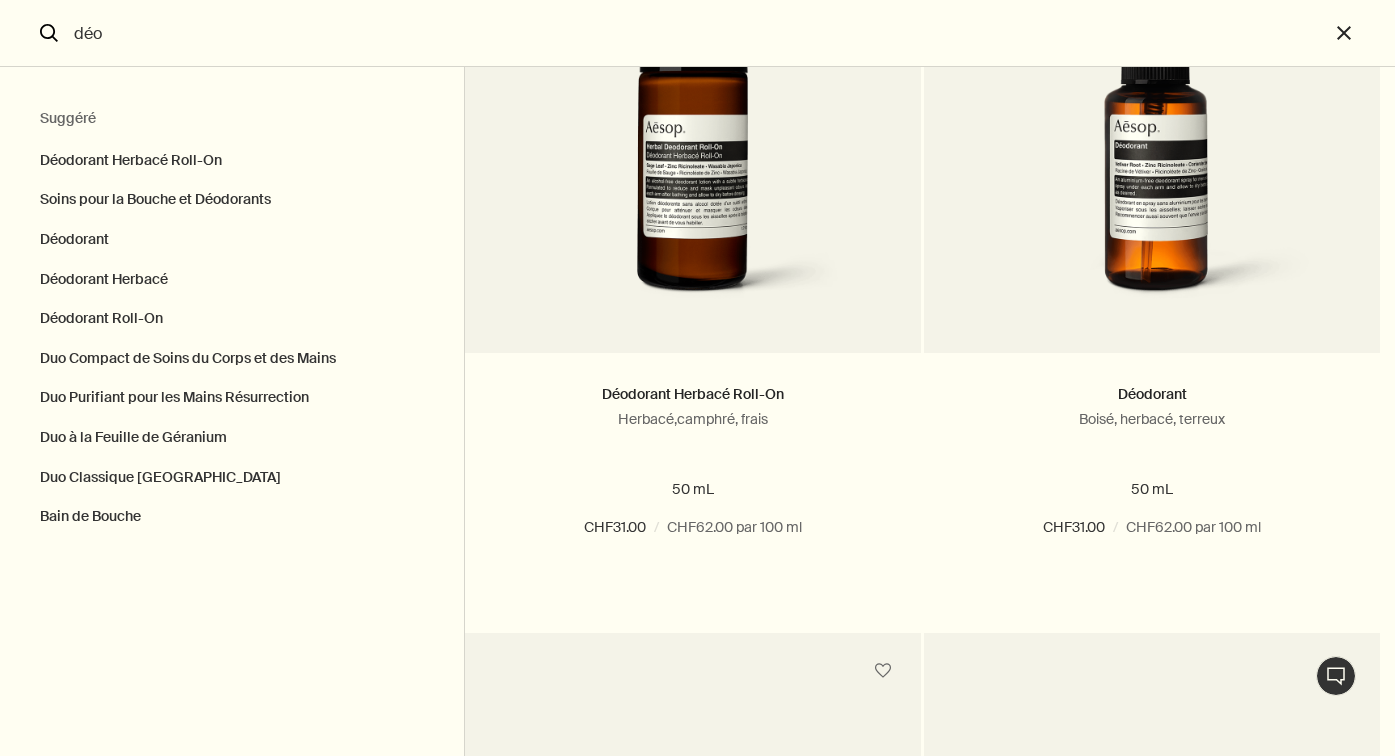 scroll, scrollTop: 126, scrollLeft: 0, axis: vertical 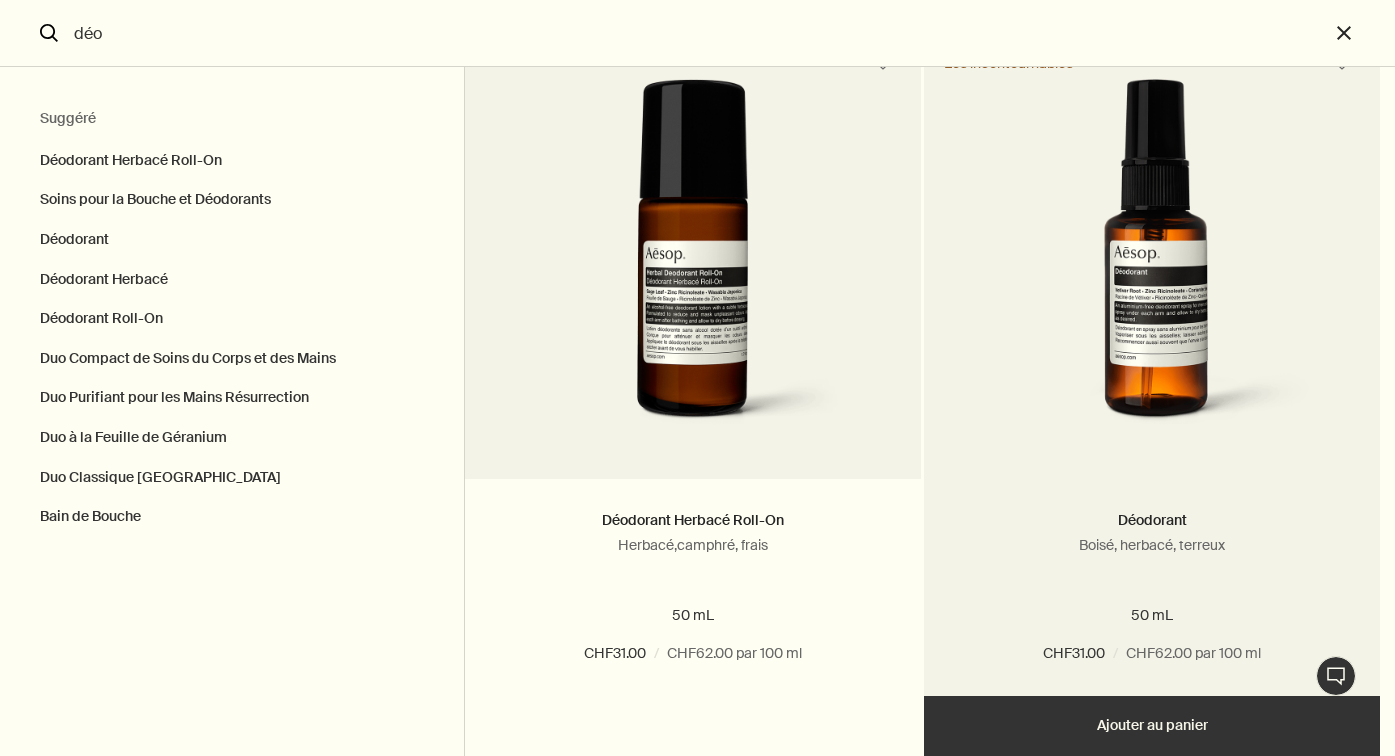 type on "déo" 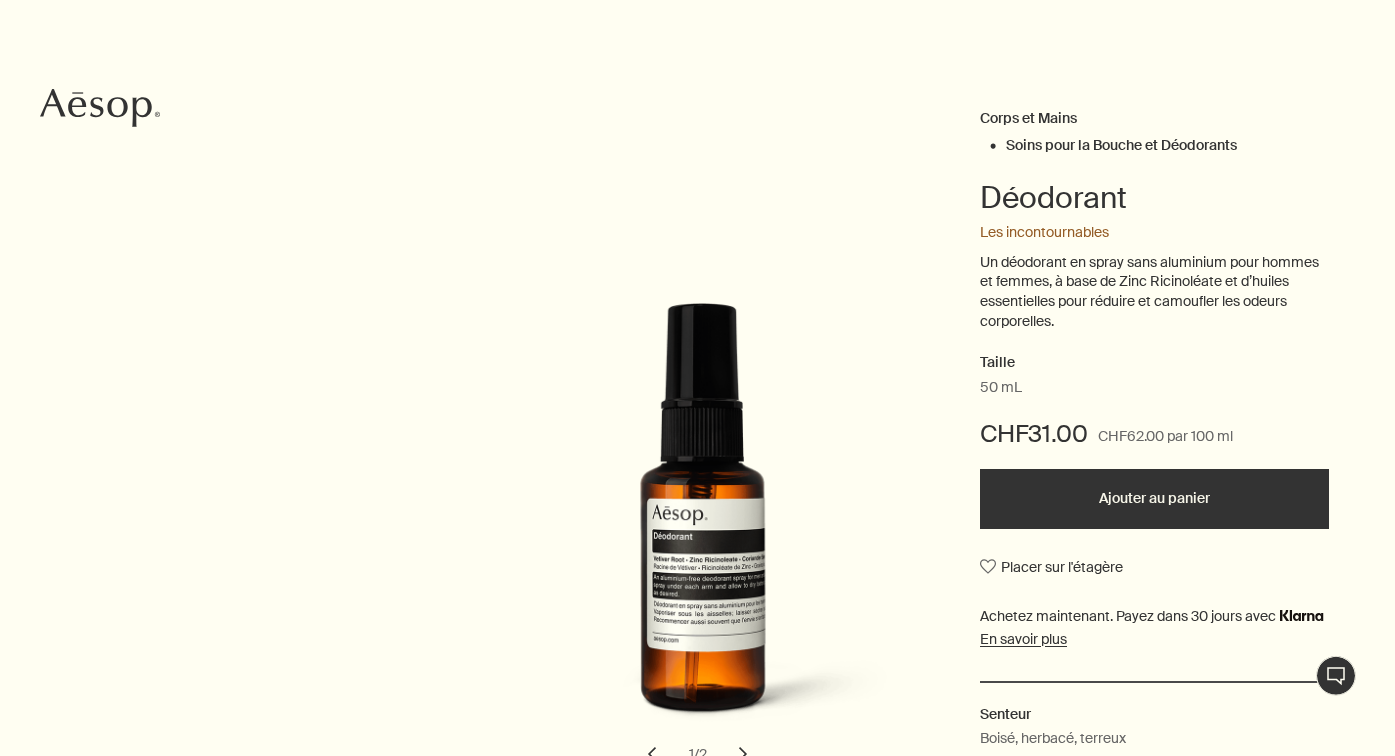 scroll, scrollTop: 204, scrollLeft: 0, axis: vertical 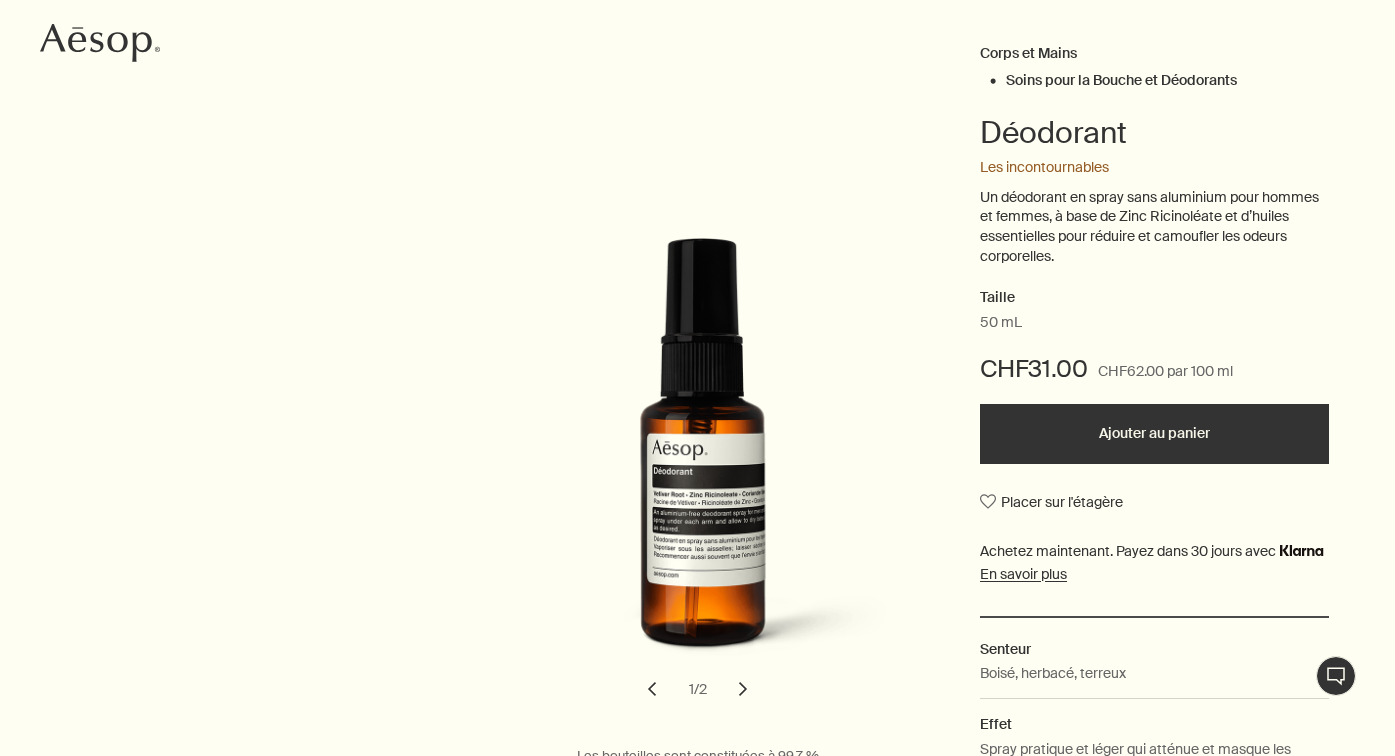 click on "chevron" at bounding box center [743, 689] 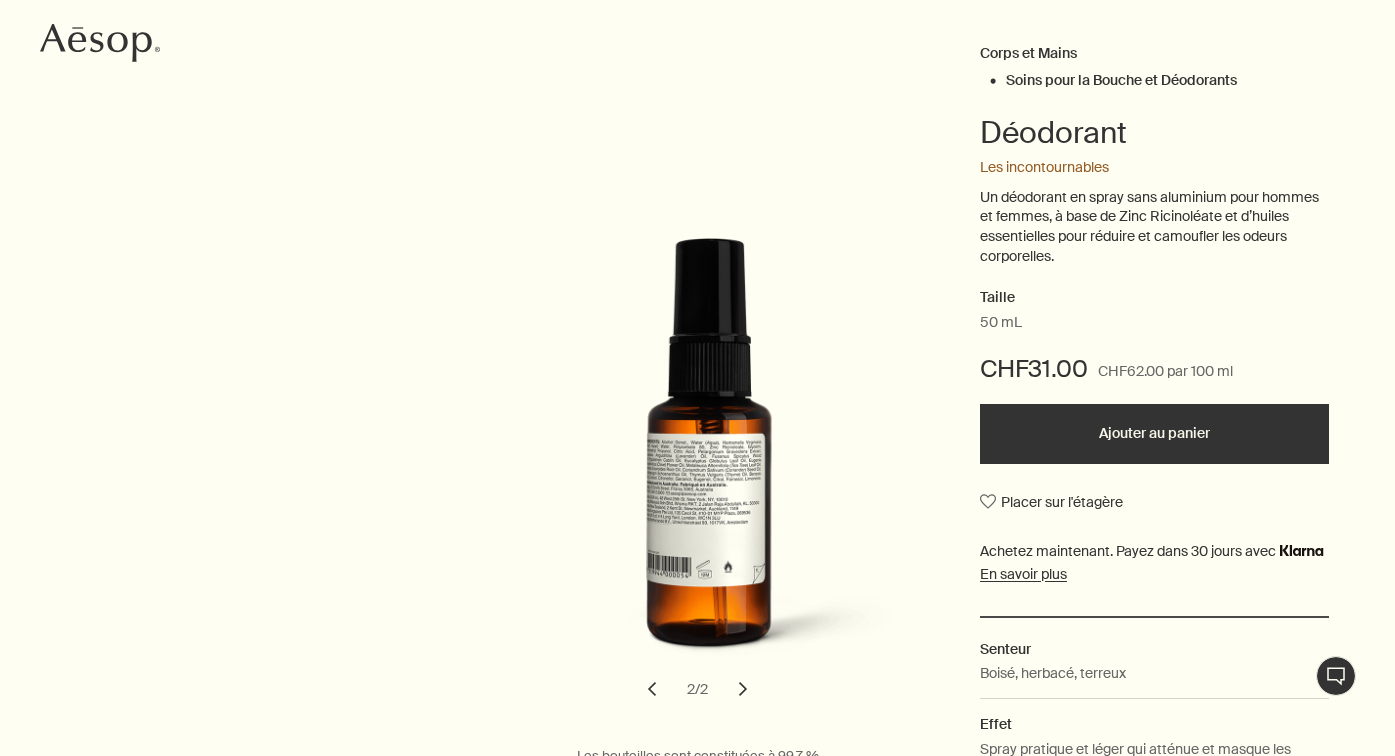 click on "chevron" at bounding box center (743, 689) 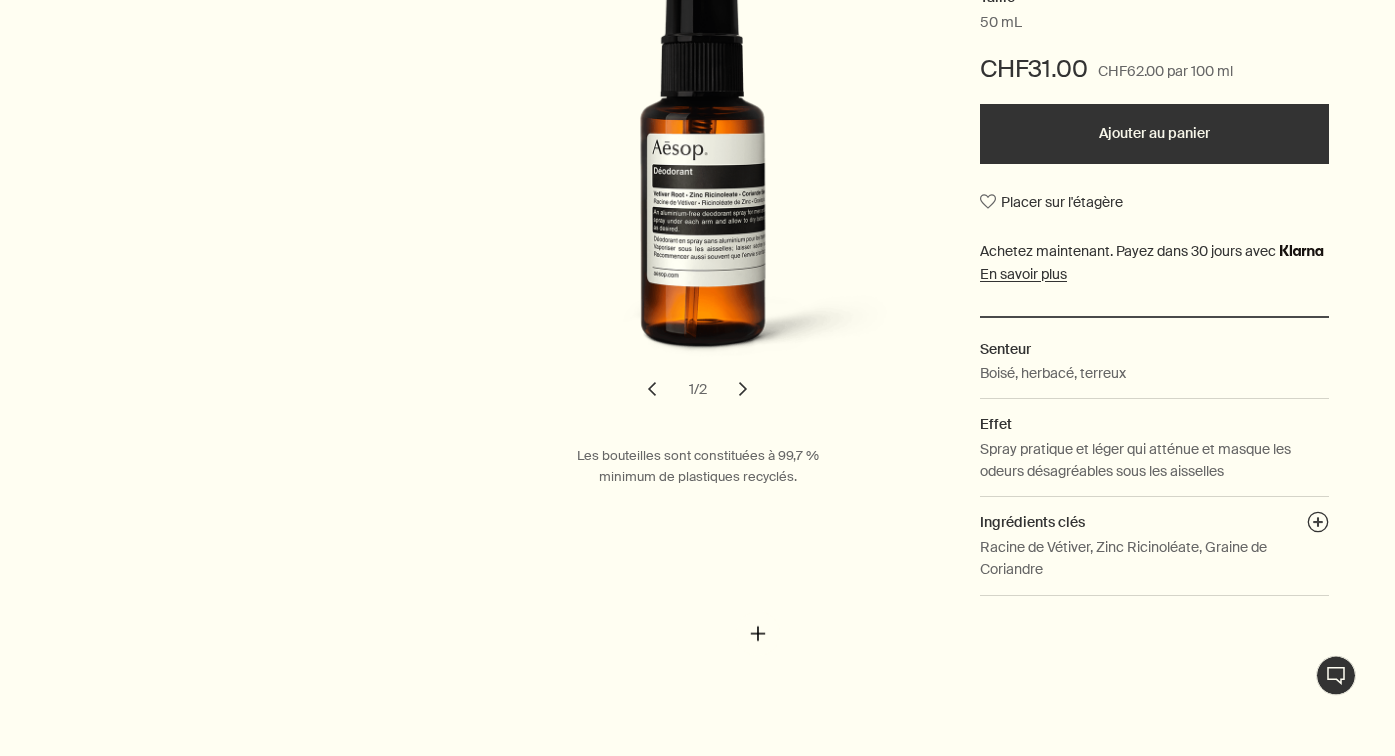 scroll, scrollTop: 510, scrollLeft: 0, axis: vertical 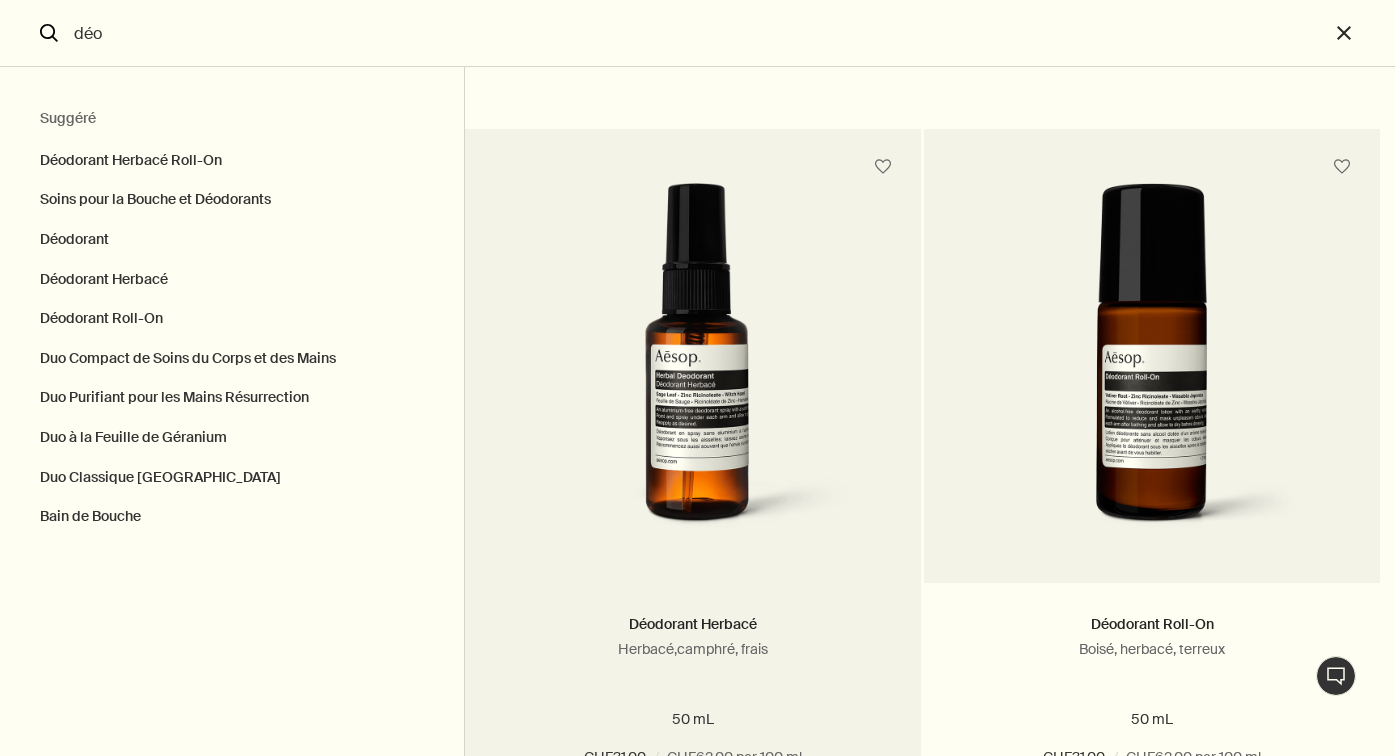 click at bounding box center [693, 368] 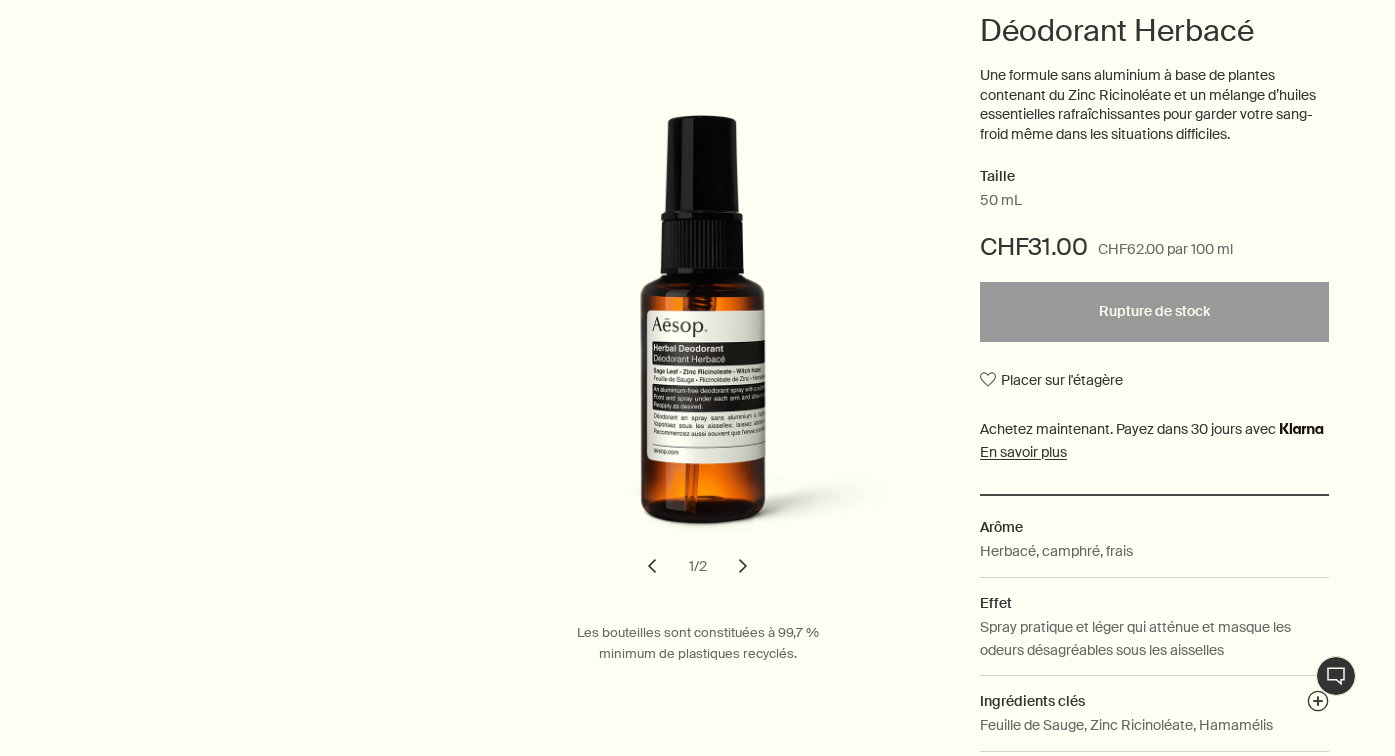 scroll, scrollTop: 510, scrollLeft: 0, axis: vertical 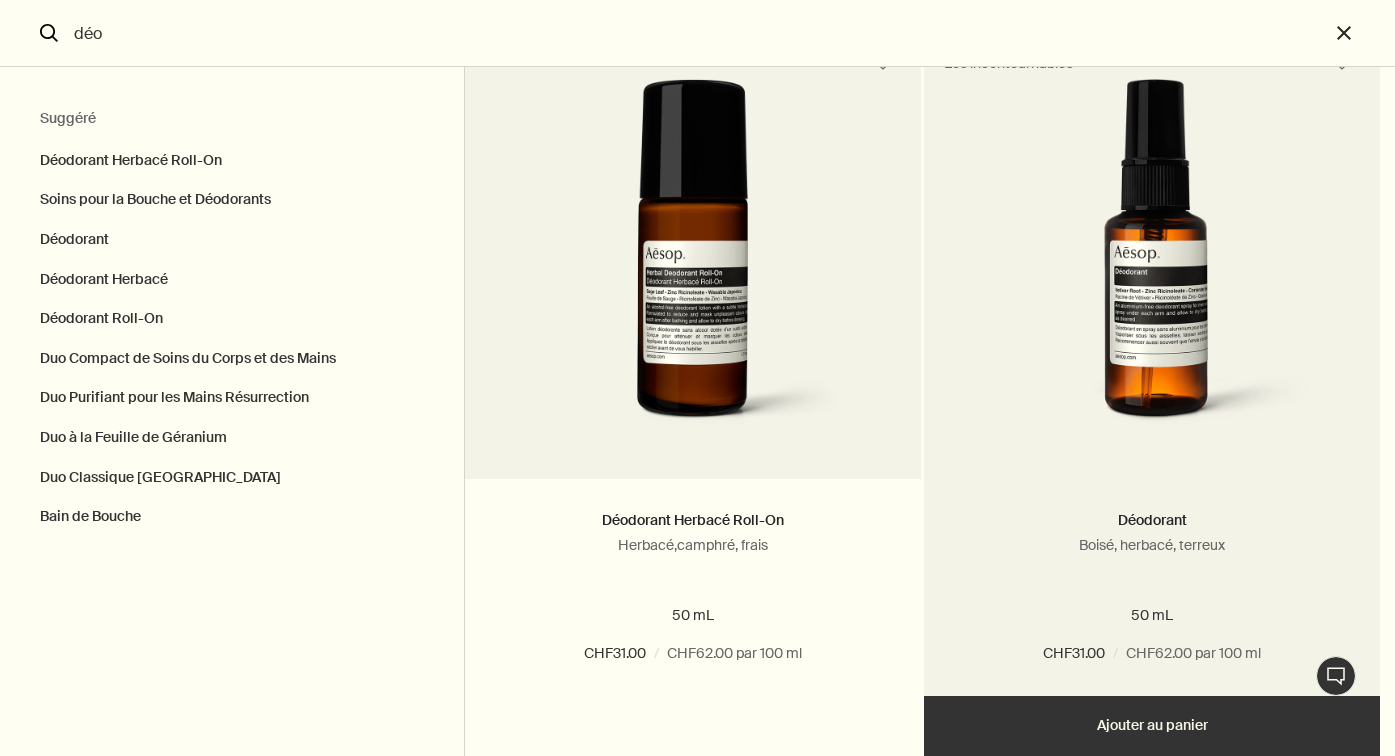 click at bounding box center (1152, 264) 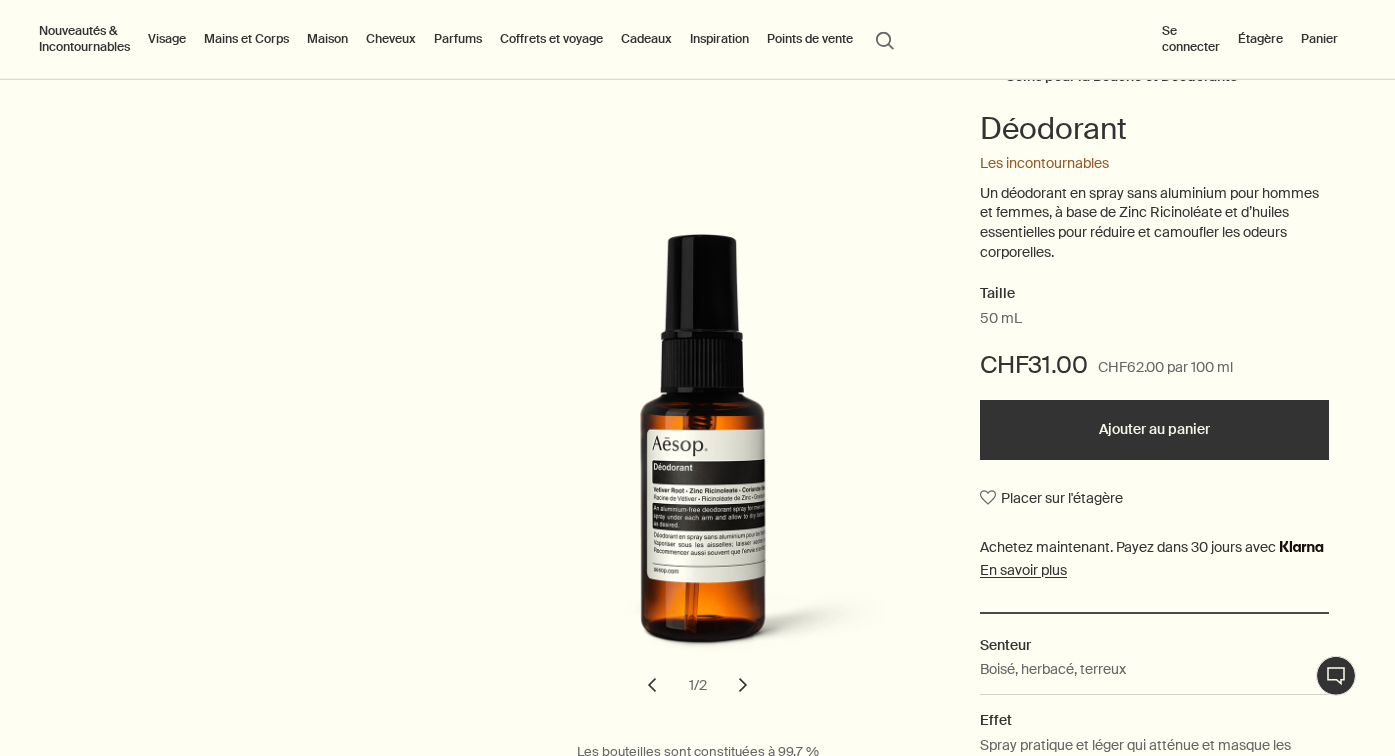 scroll, scrollTop: 204, scrollLeft: 0, axis: vertical 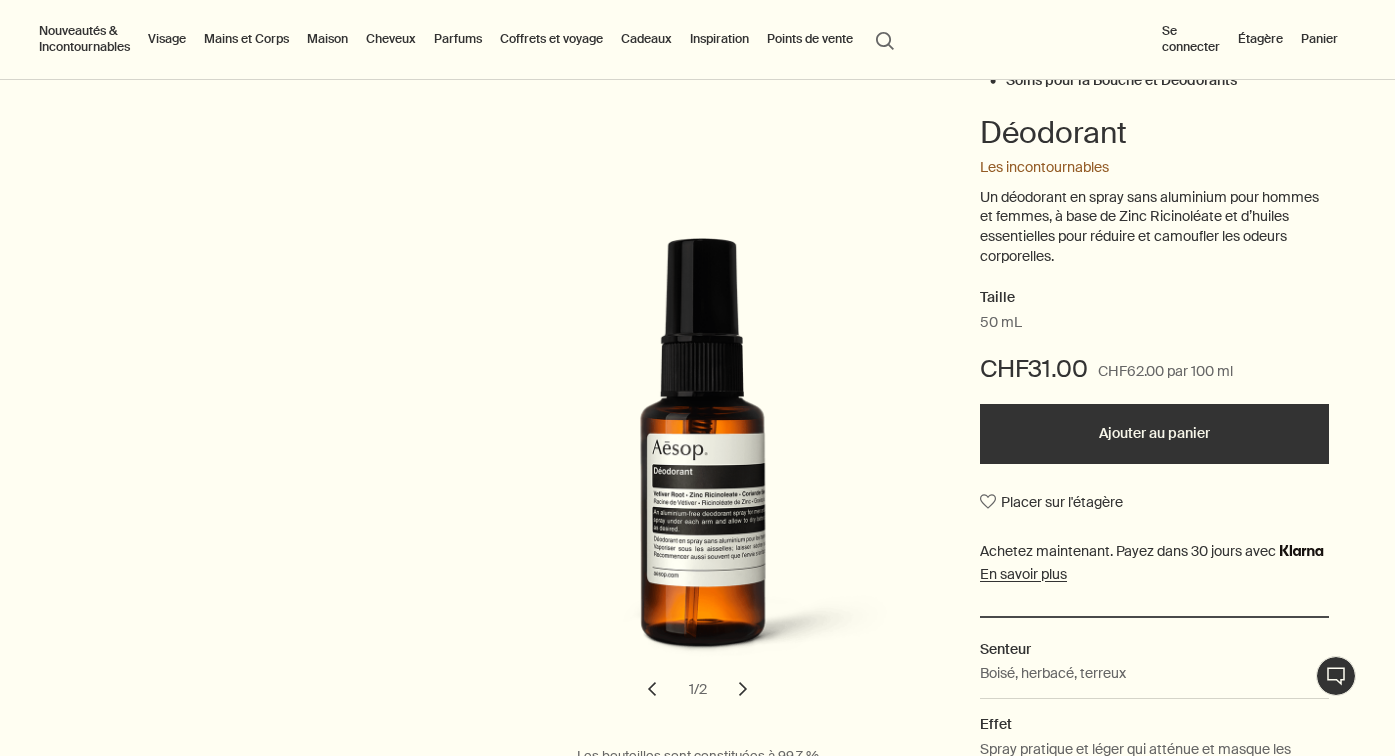 click on "Ajouter au panier" at bounding box center [1154, 434] 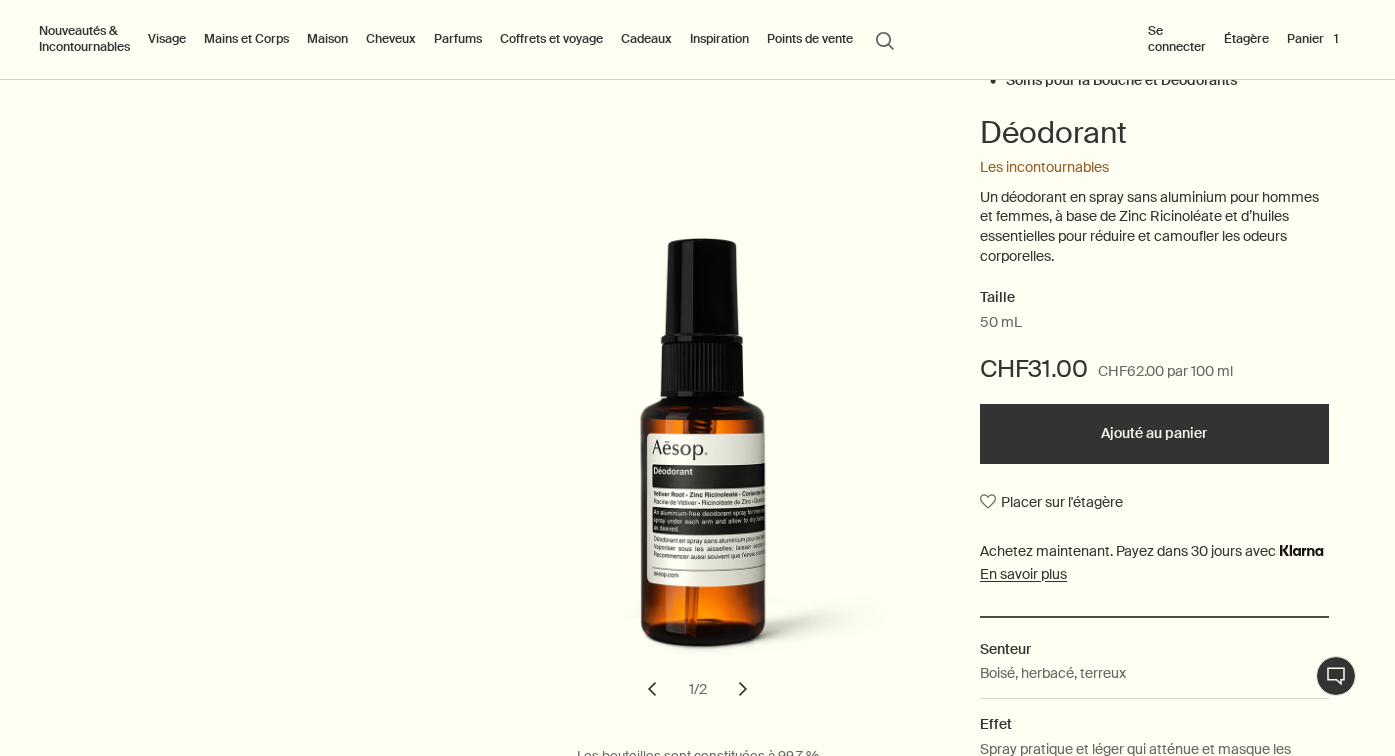 click on "Panier 1" at bounding box center [1312, 39] 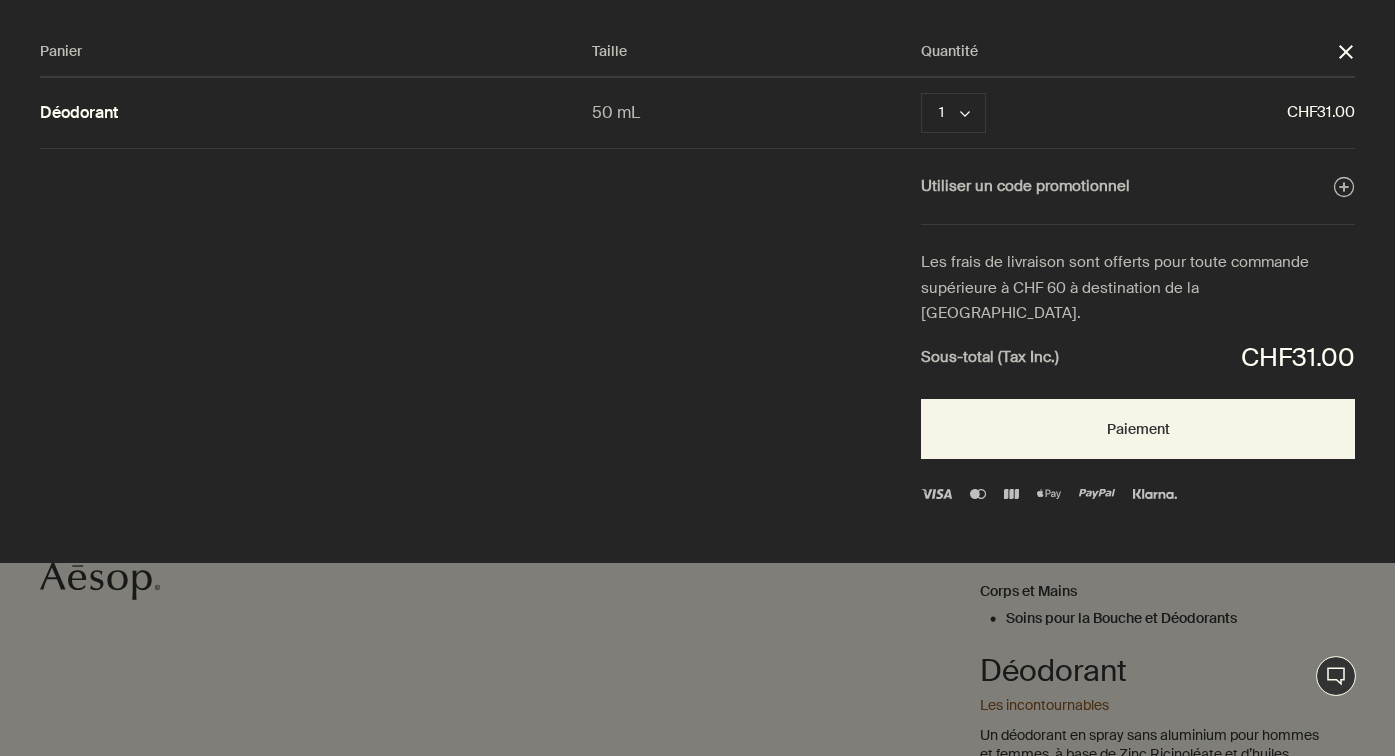 scroll, scrollTop: 0, scrollLeft: 0, axis: both 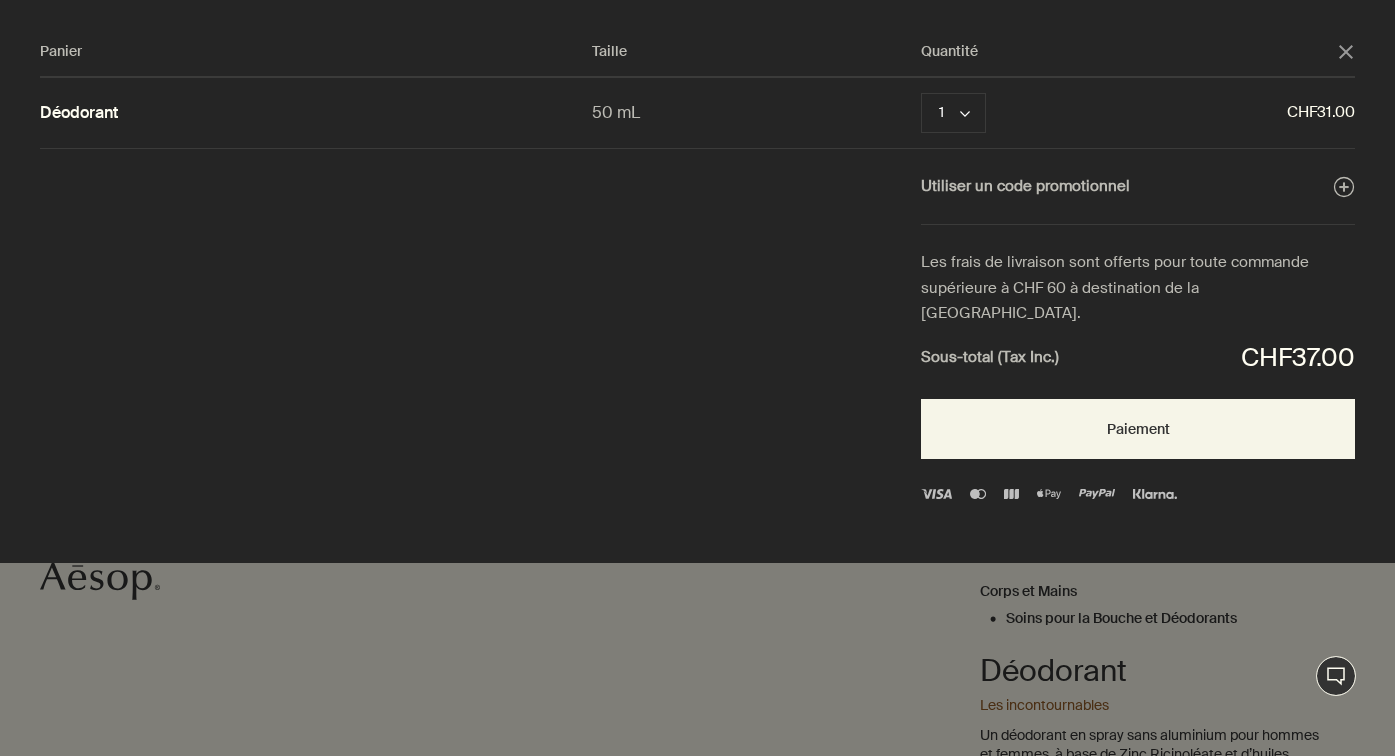 click at bounding box center [697, 378] 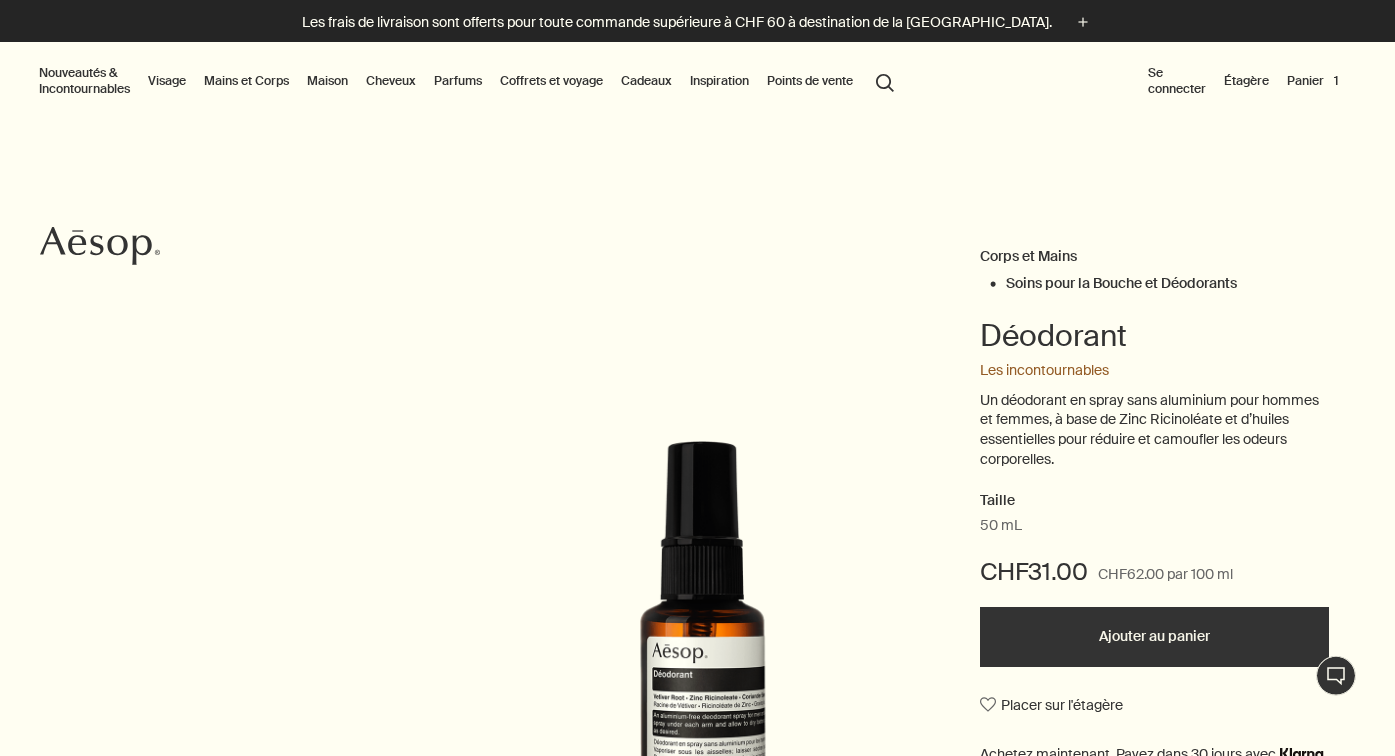 scroll, scrollTop: 0, scrollLeft: 0, axis: both 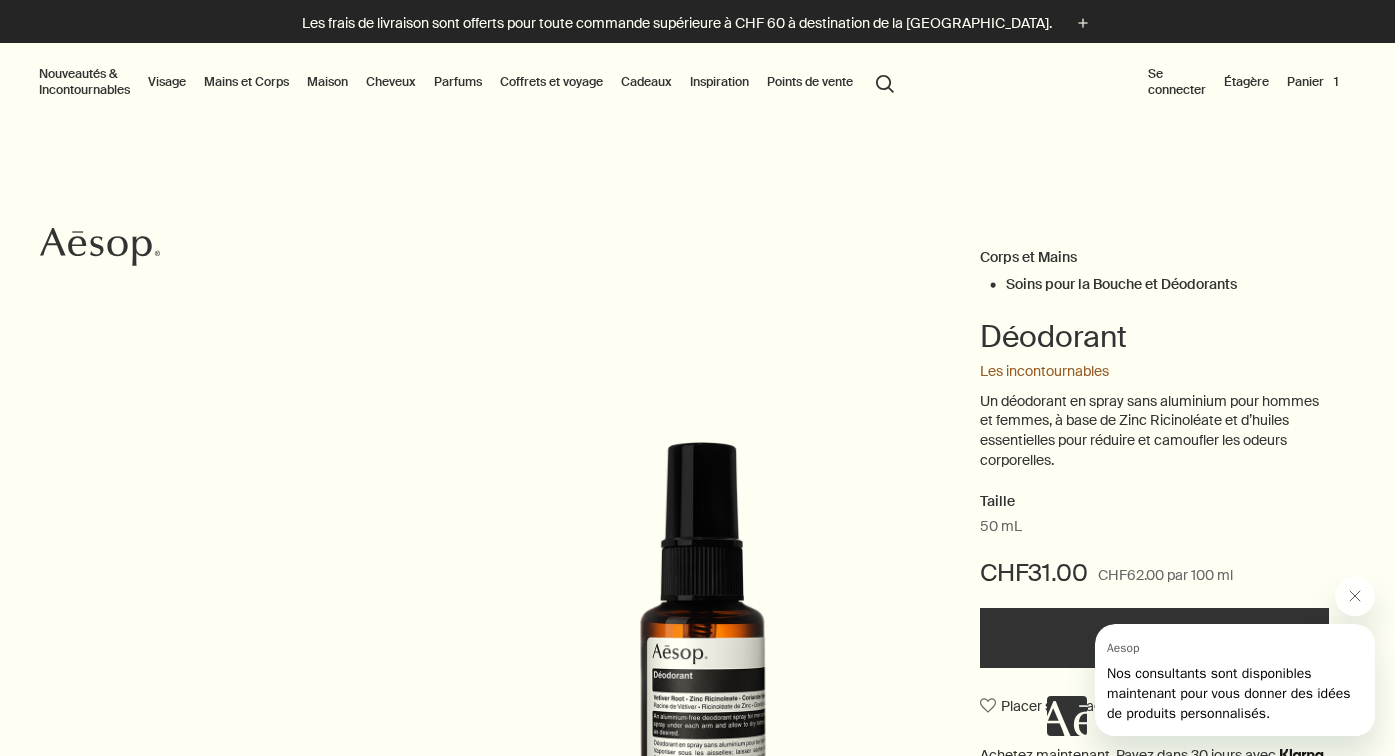 click on "Visage" at bounding box center (167, 82) 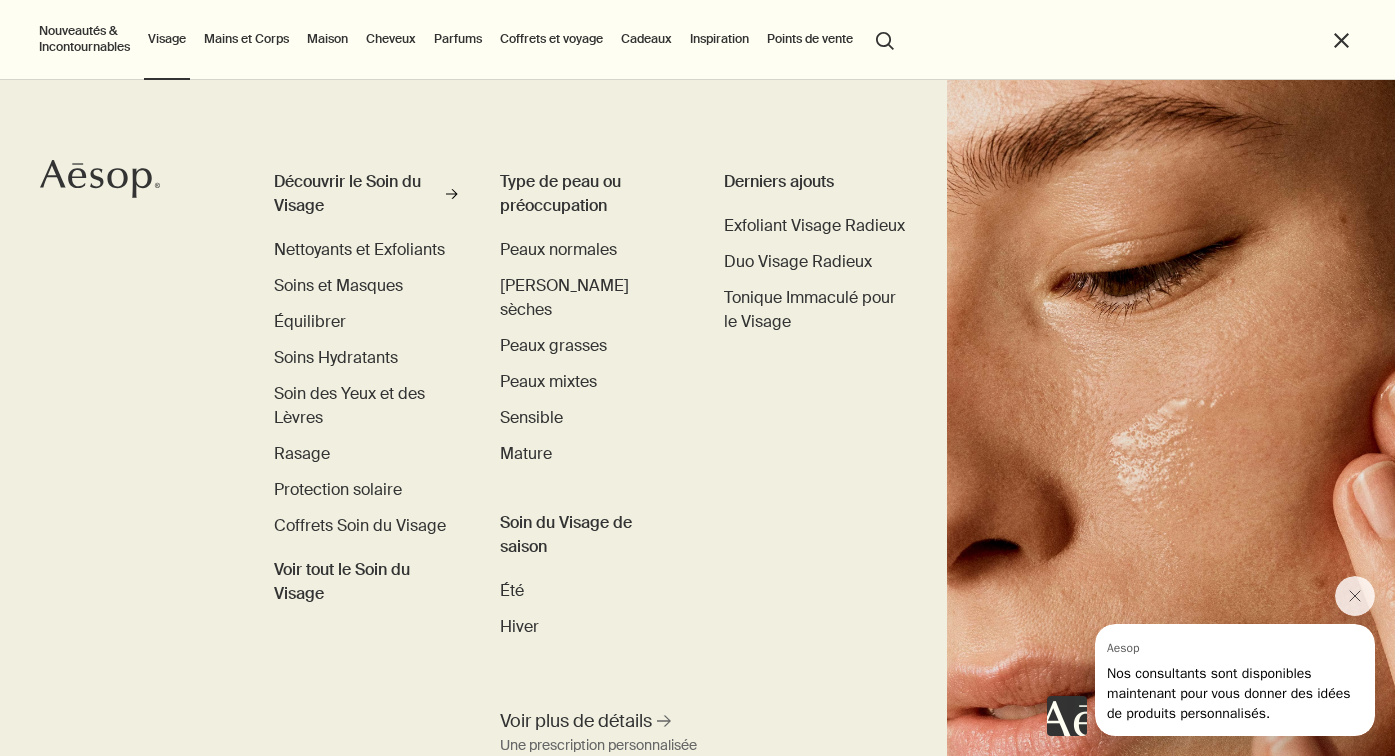 scroll, scrollTop: 168, scrollLeft: 0, axis: vertical 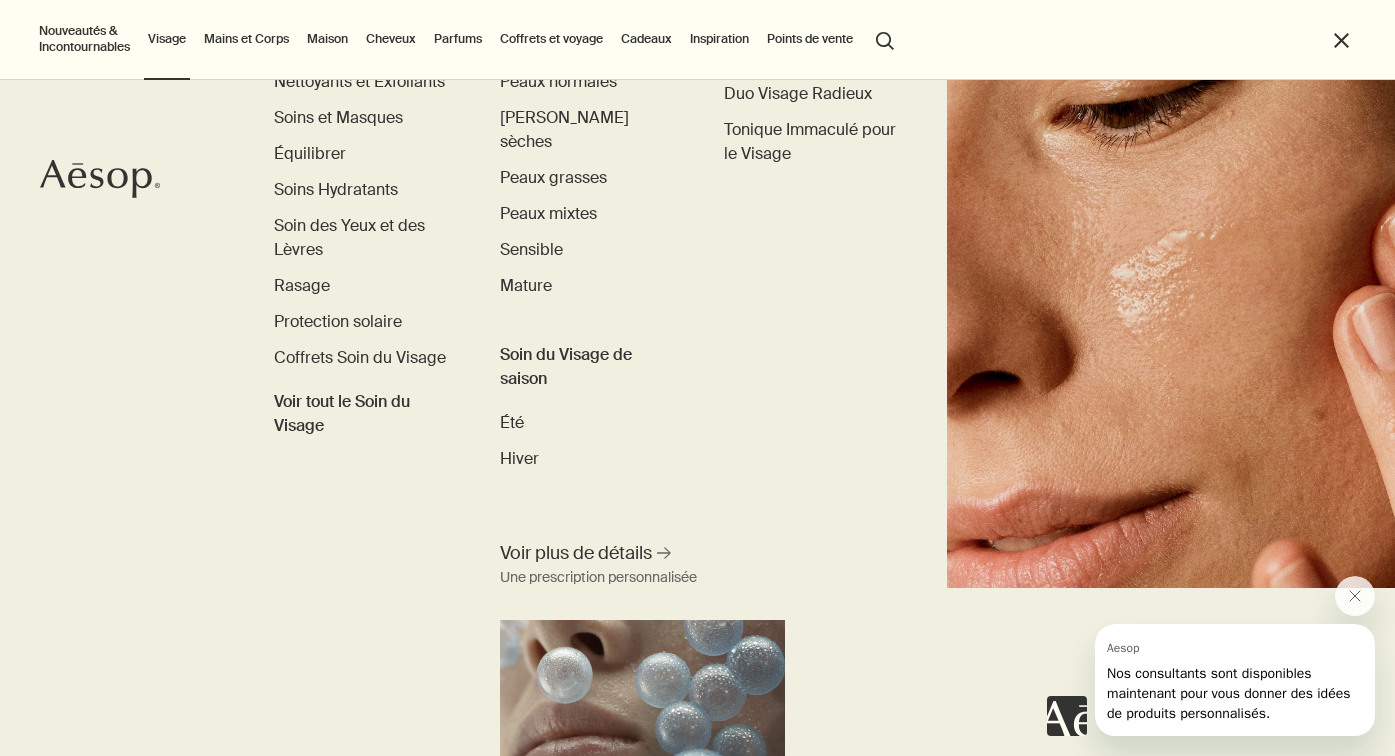 click on "Cheveux" at bounding box center [391, 39] 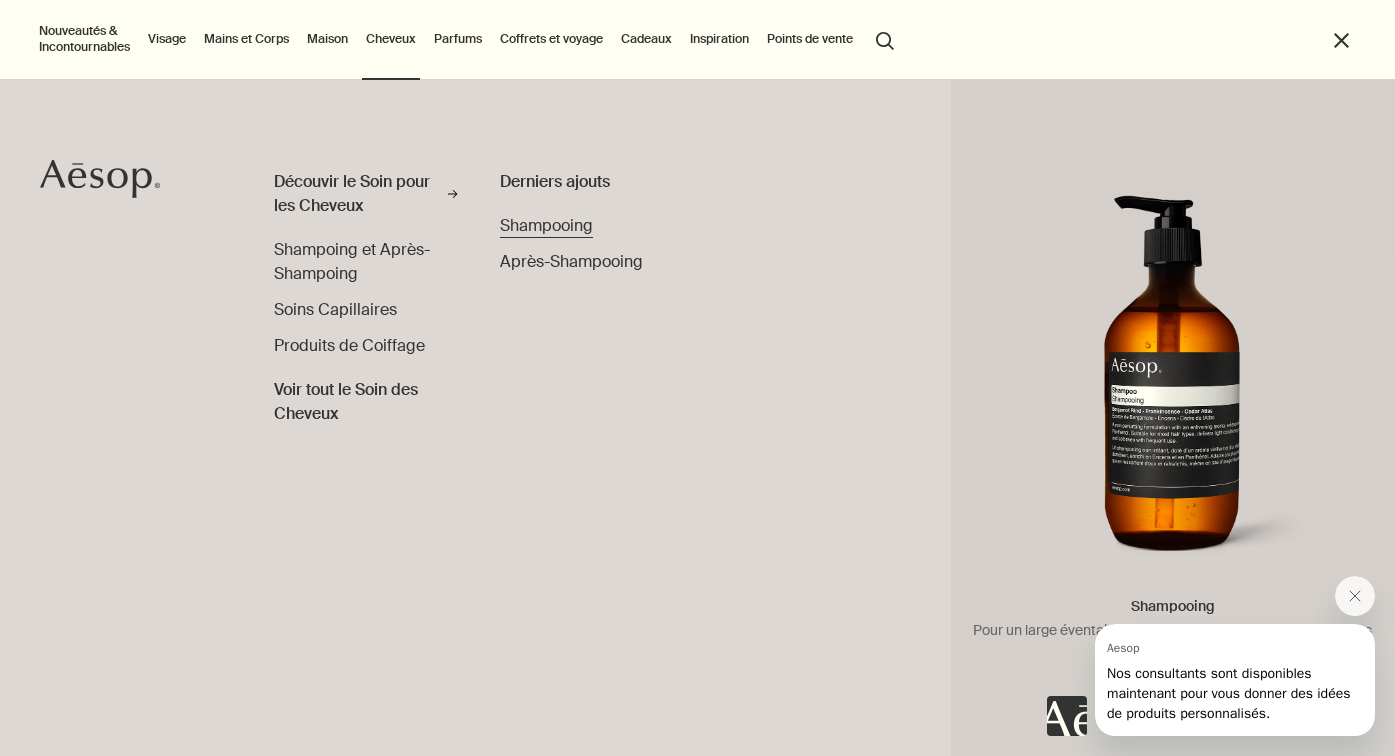 click on "Shampooing" at bounding box center (546, 225) 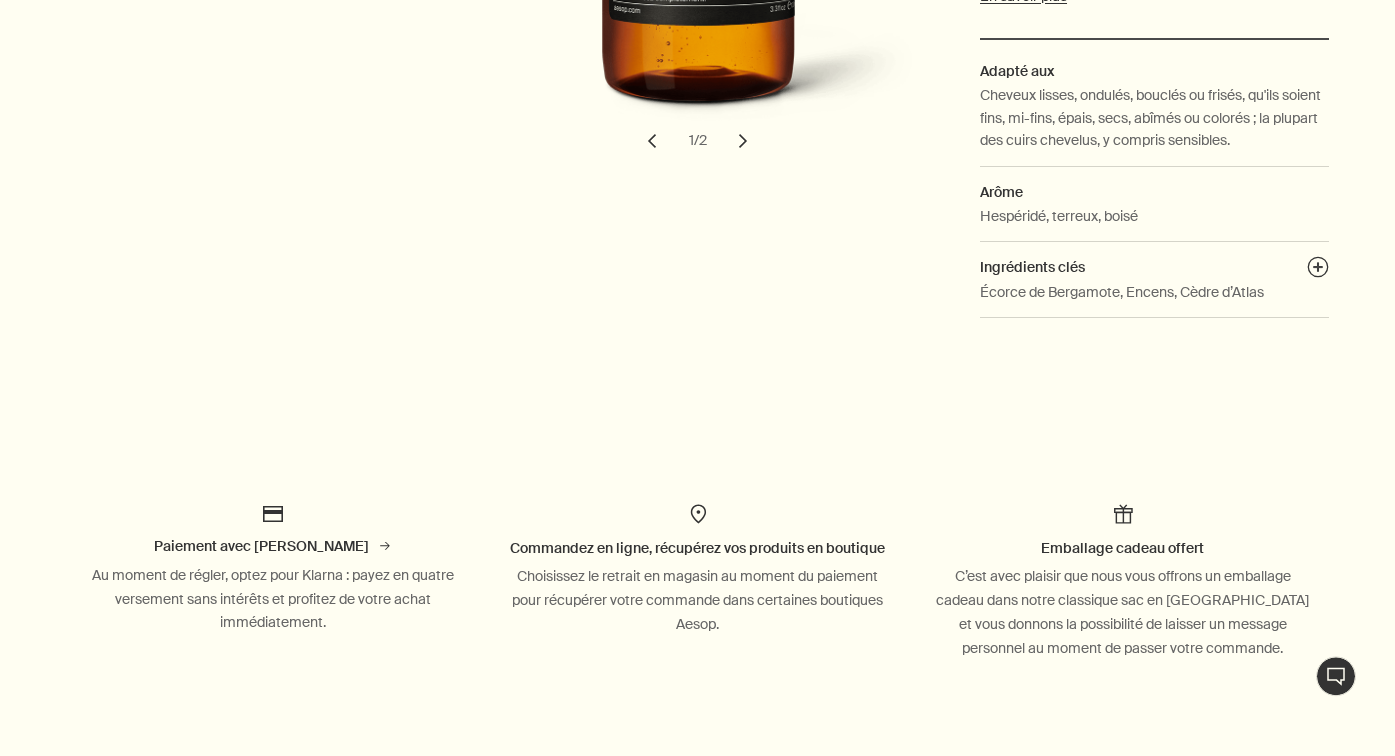 scroll, scrollTop: 816, scrollLeft: 0, axis: vertical 